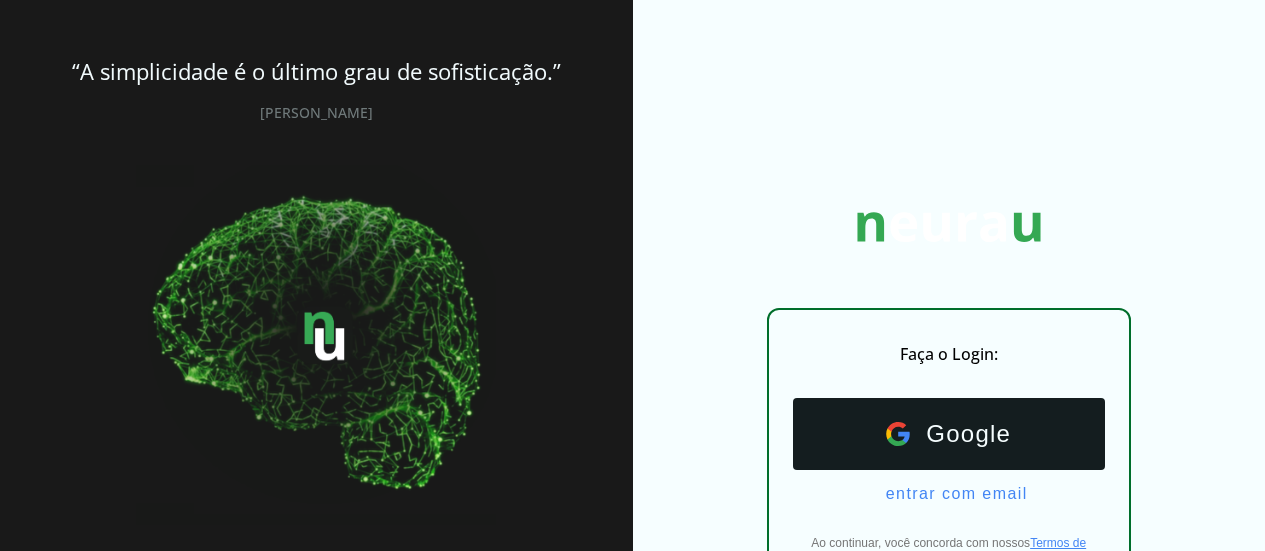 scroll, scrollTop: 148, scrollLeft: 0, axis: vertical 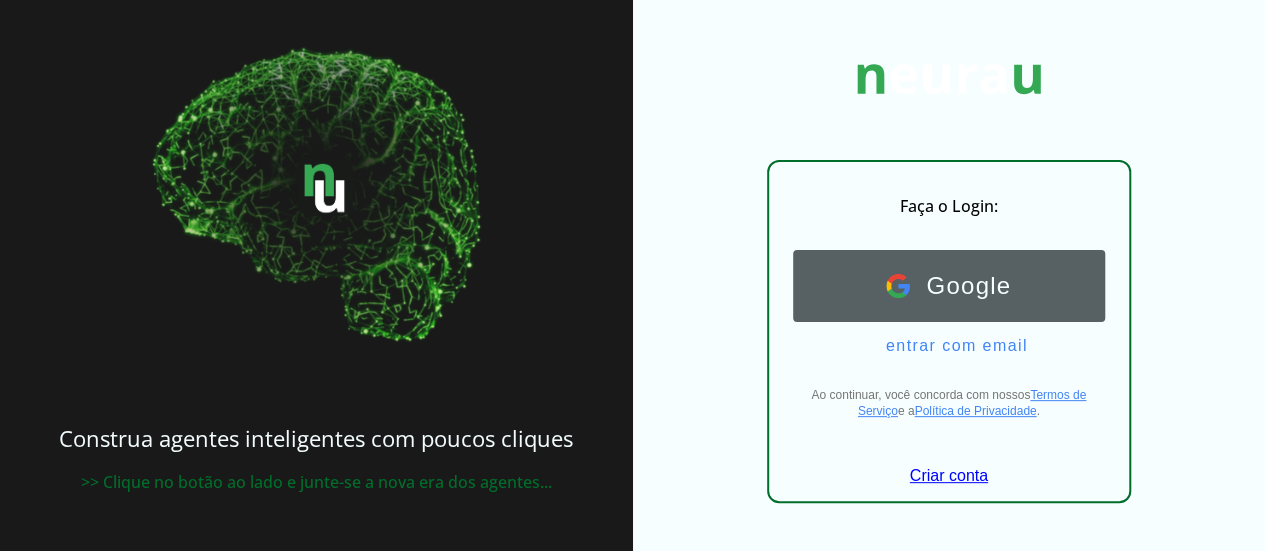 click on "Google" at bounding box center (960, 286) 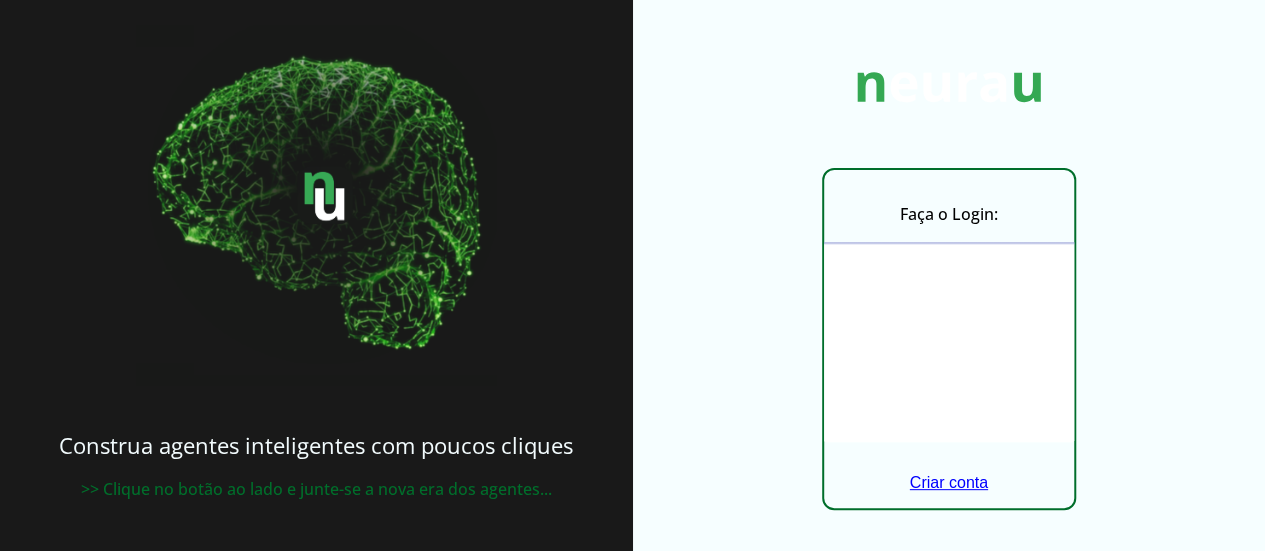 scroll, scrollTop: 147, scrollLeft: 0, axis: vertical 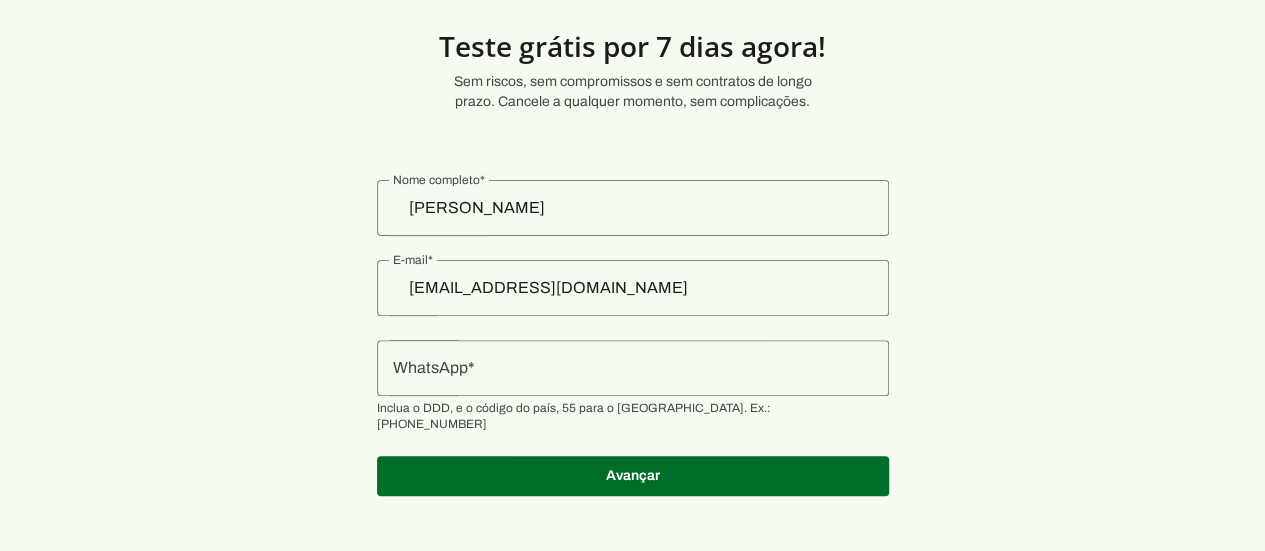 click at bounding box center [633, 368] 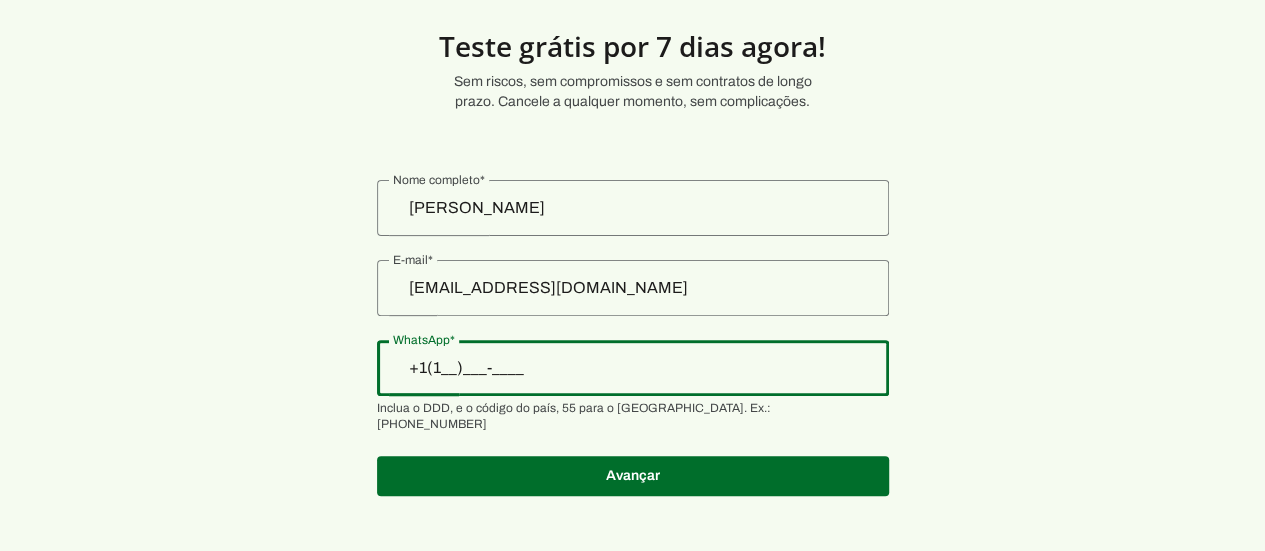 type on "+1(___)___-____" 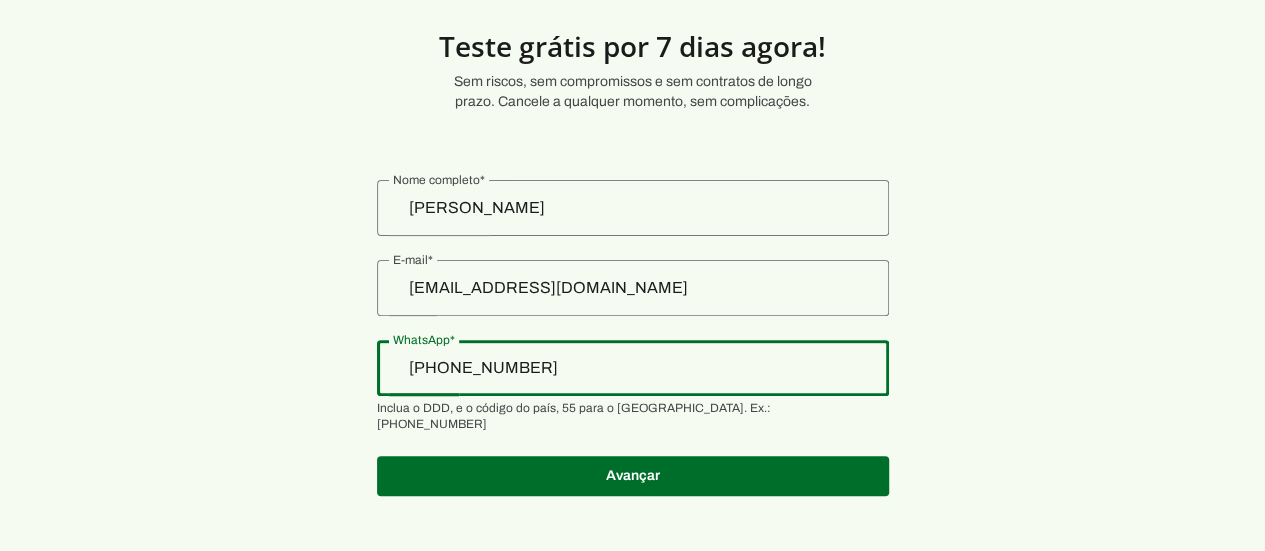 type on "+55 (11) 9 9958-6364" 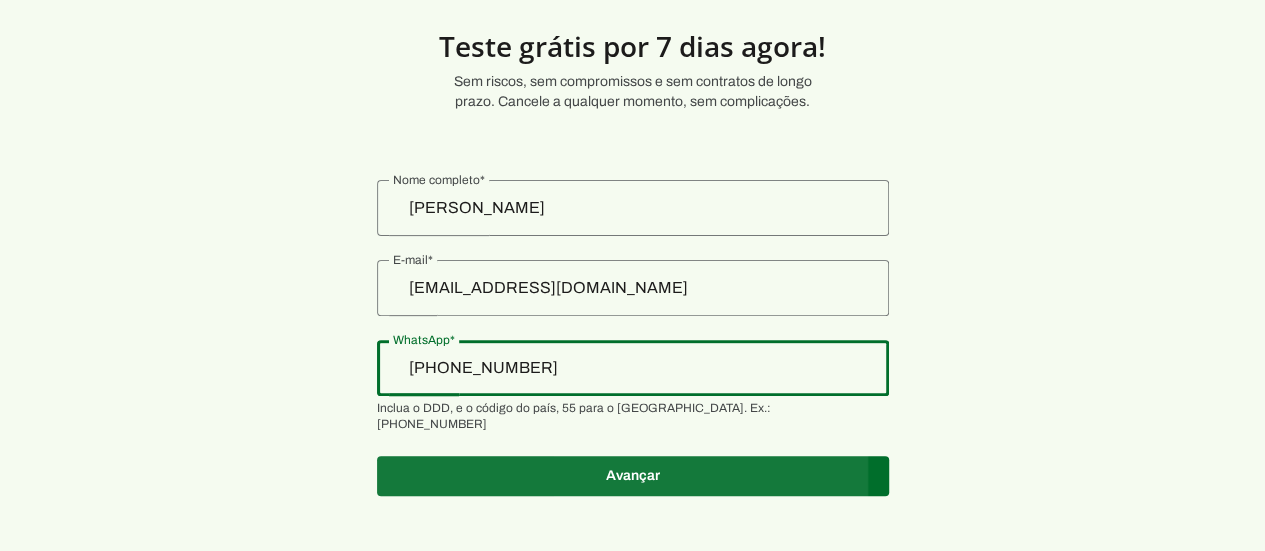 type on "+55 (11) 9 9958-6364" 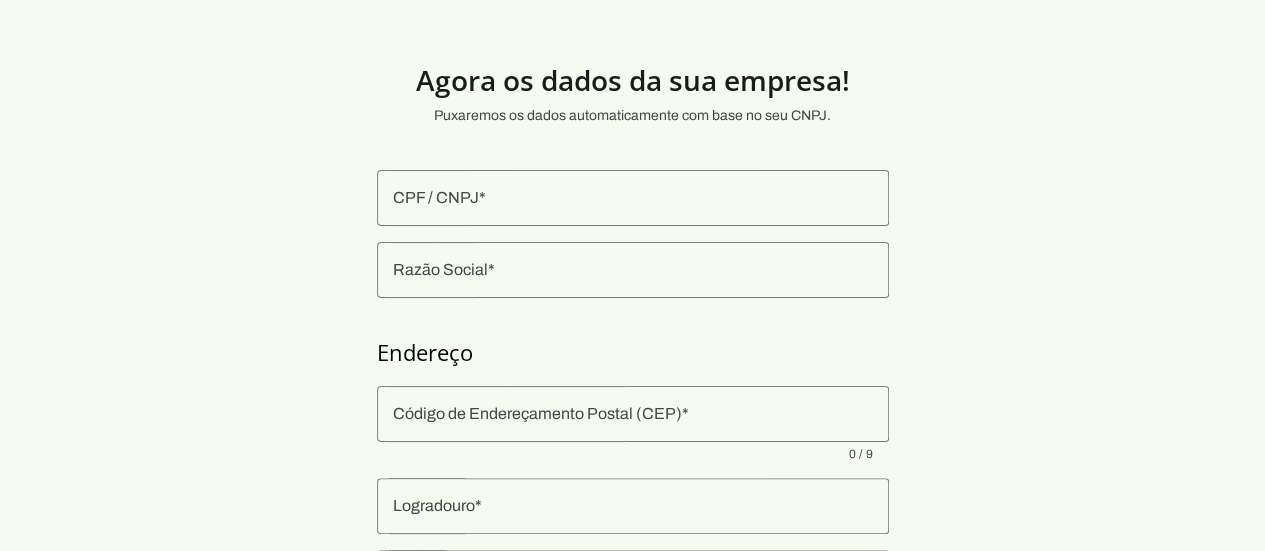 scroll, scrollTop: 12, scrollLeft: 0, axis: vertical 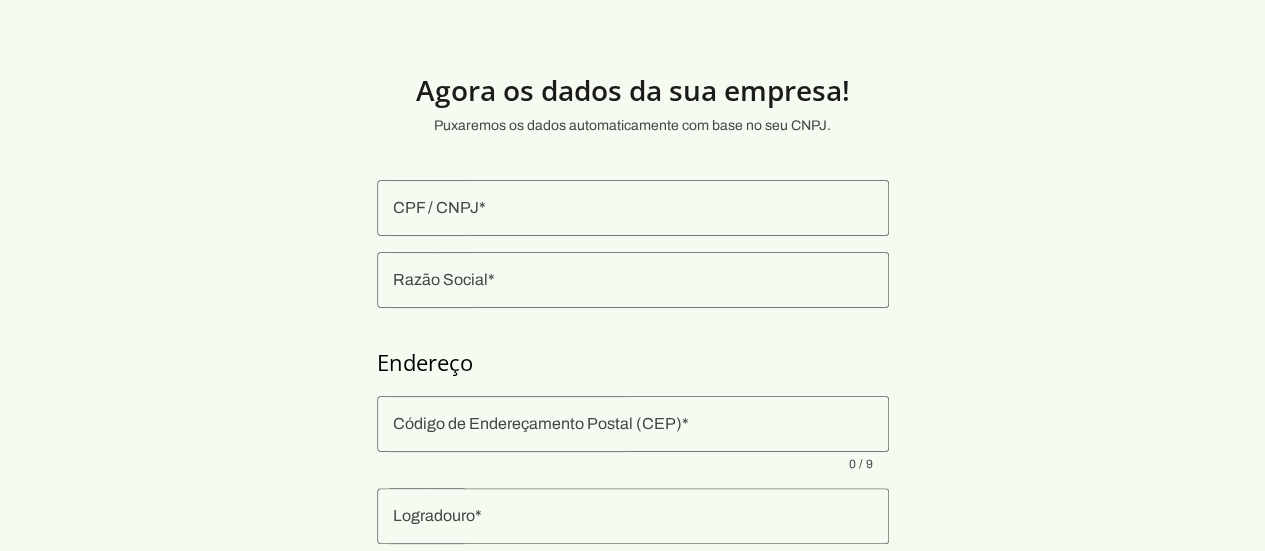 click on "Agora os dados da sua empresa!
Puxaremos os dados automaticamente com base no seu CNPJ.
Endereço
Prosseguir" at bounding box center (632, 470) 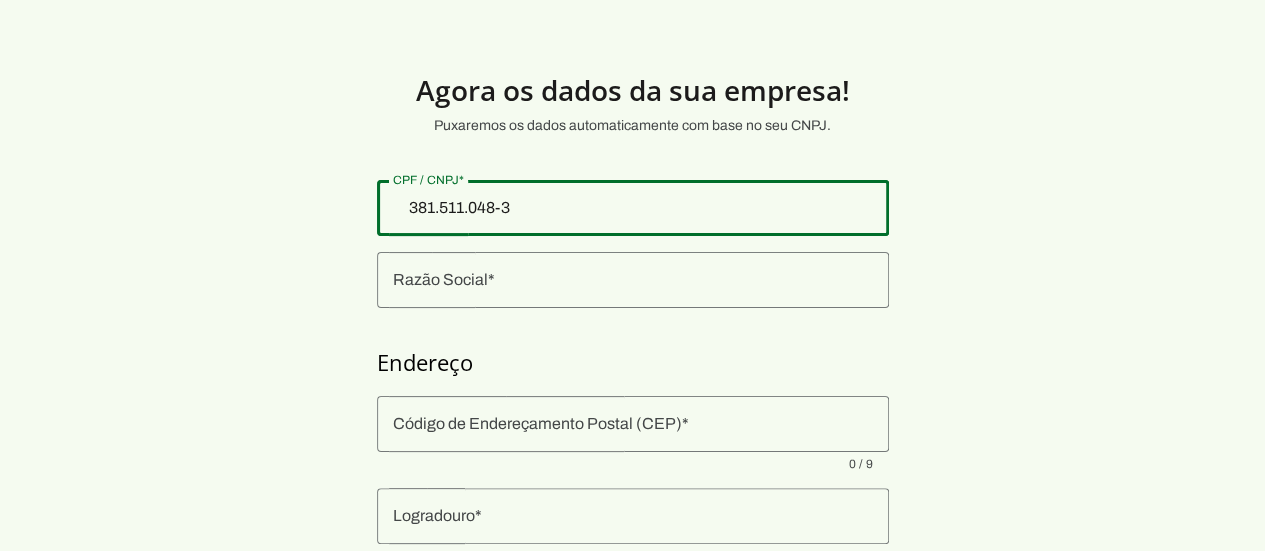 type on "381.511.048-30" 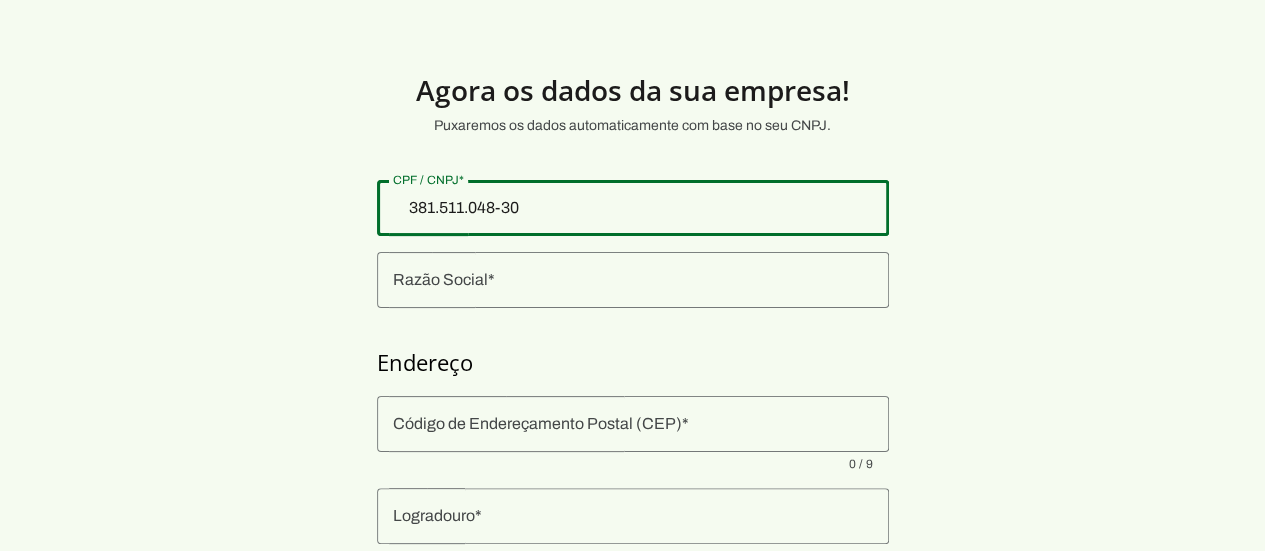 type on "381.511.048-30" 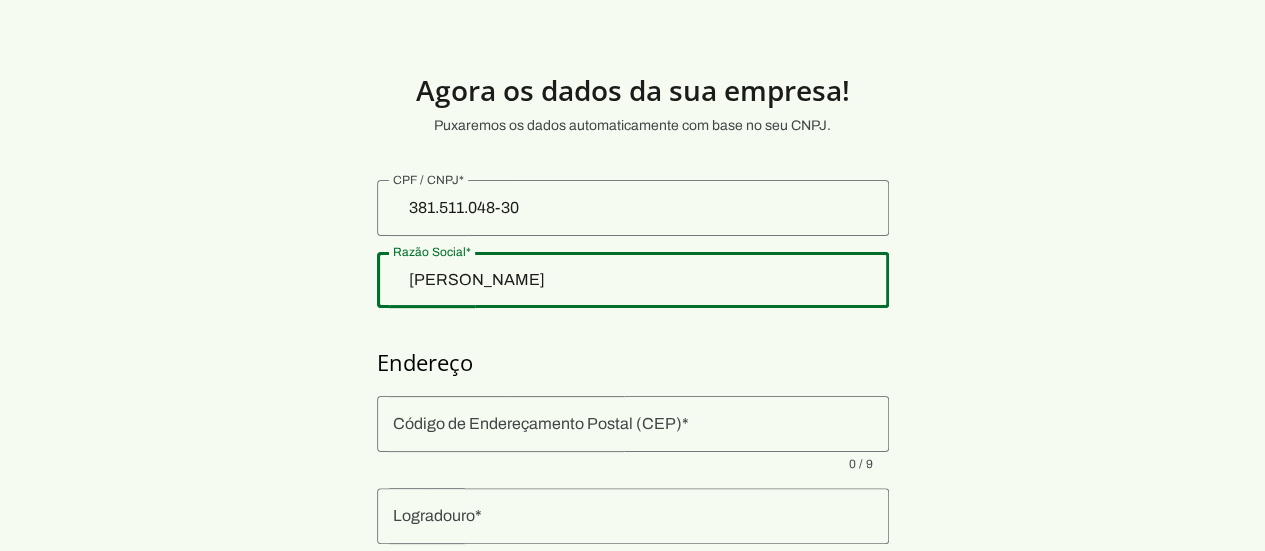 type on "Daniel" 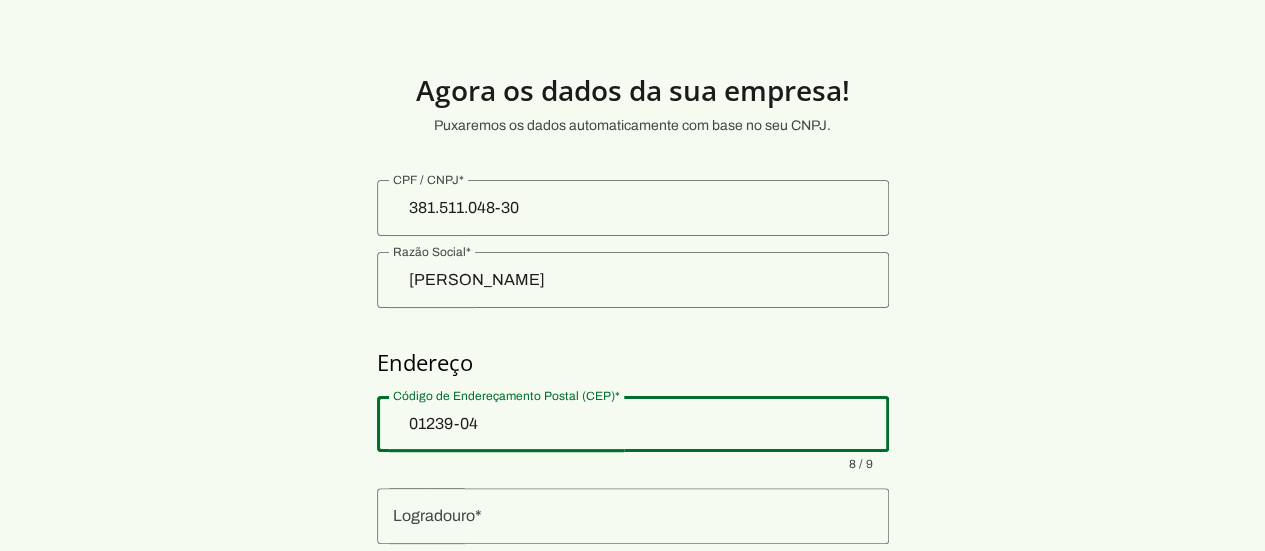 type on "01239-040" 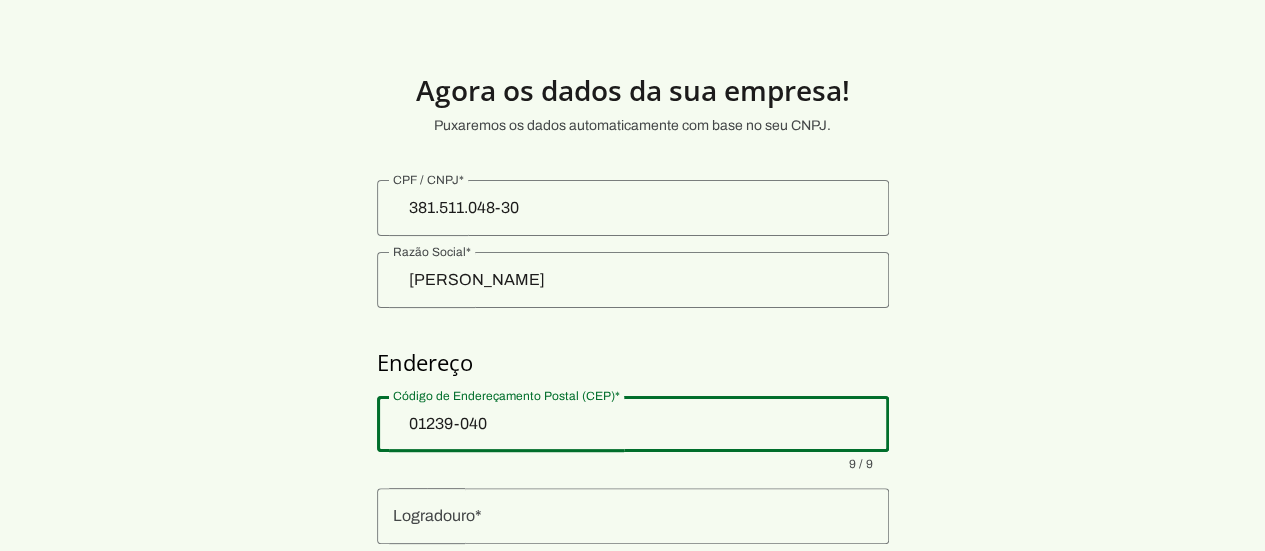 type on "Rua Mato Grosso" 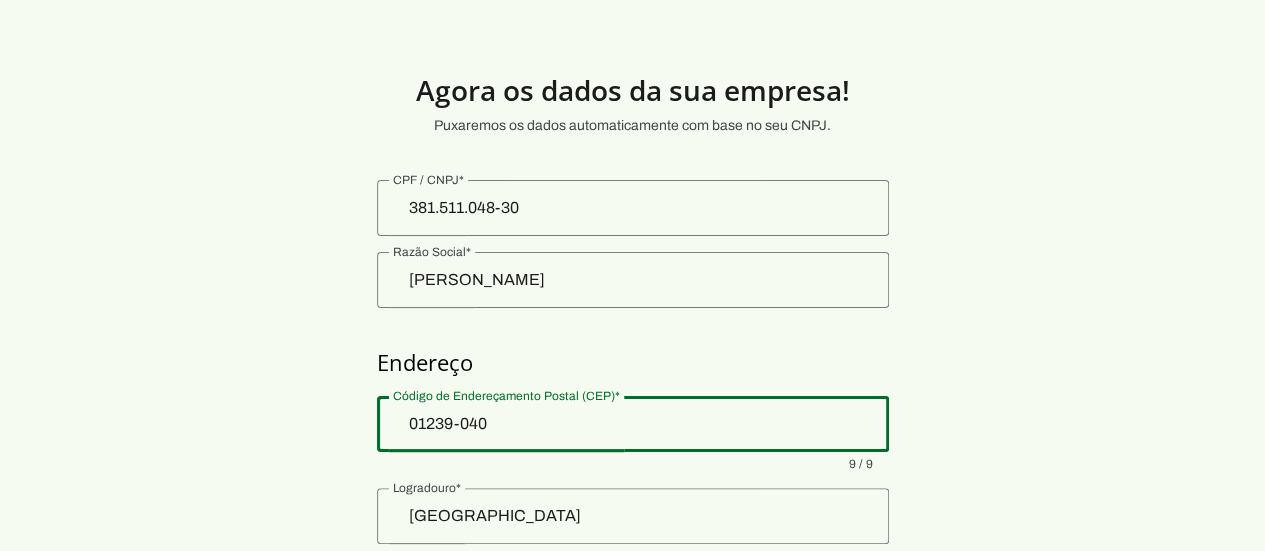 click on "Agora os dados da sua empresa!
Puxaremos os dados automaticamente com base no seu CNPJ.
Endereço
Prosseguir" at bounding box center (632, 470) 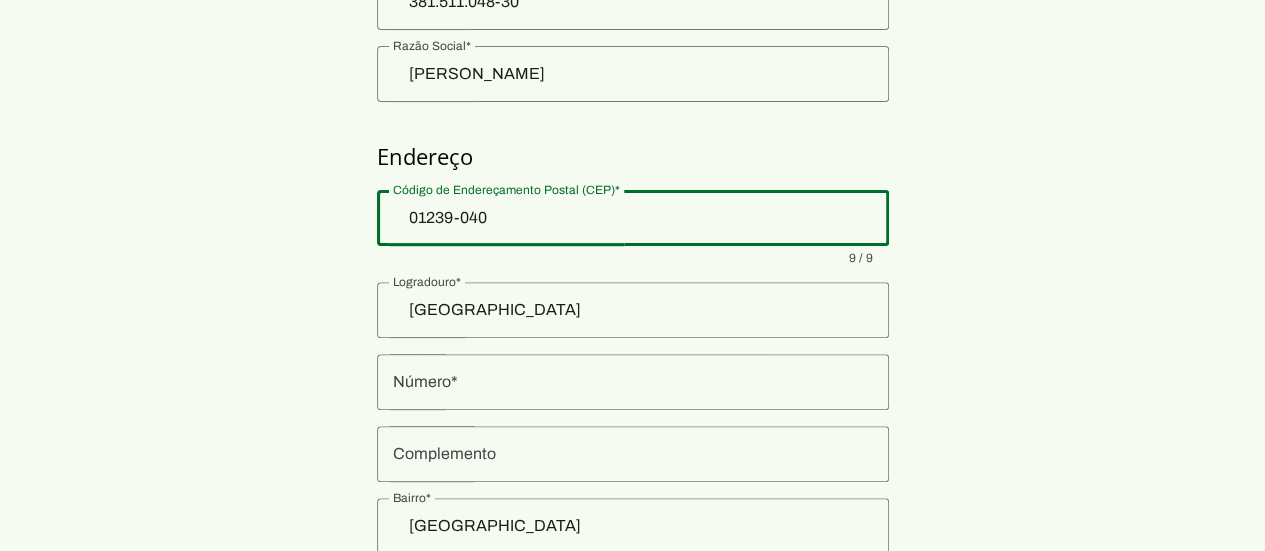 scroll, scrollTop: 221, scrollLeft: 0, axis: vertical 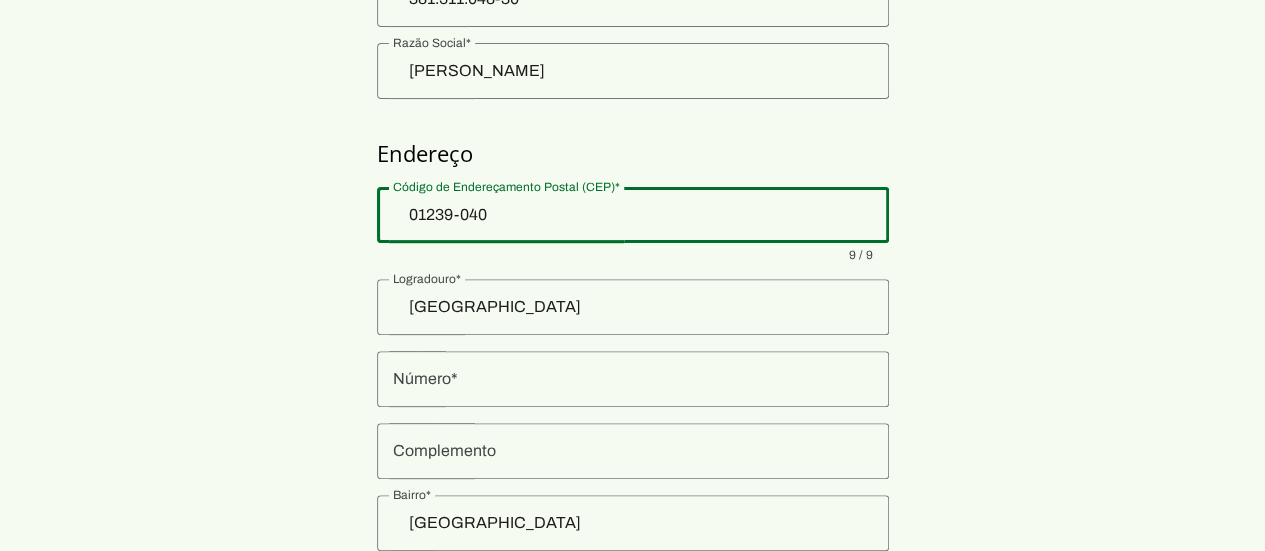 type on "01239-040" 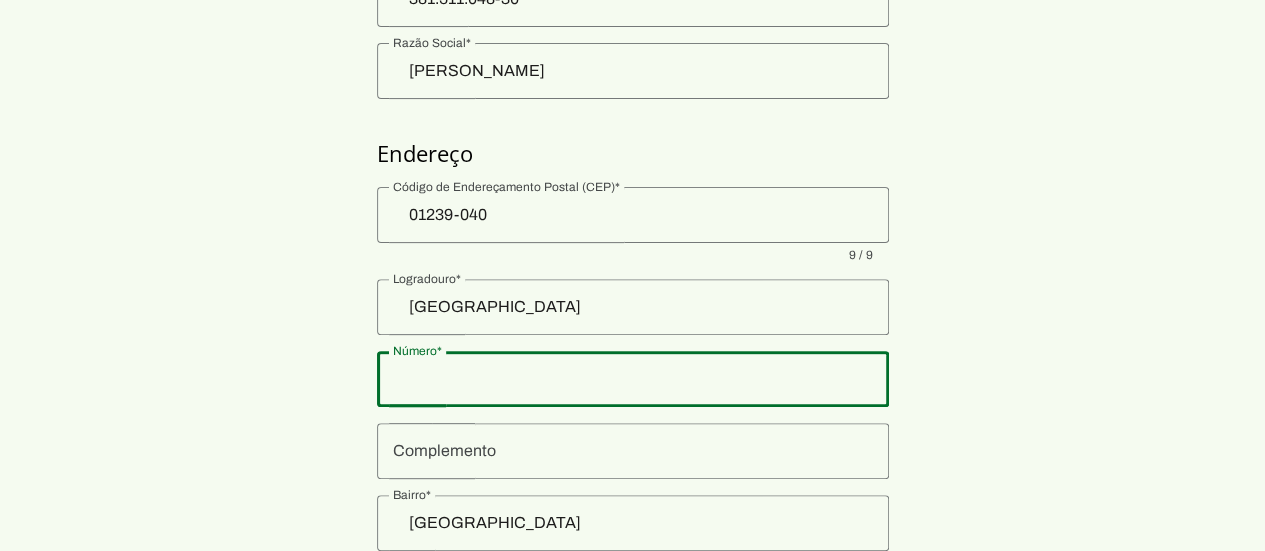 type on "3" 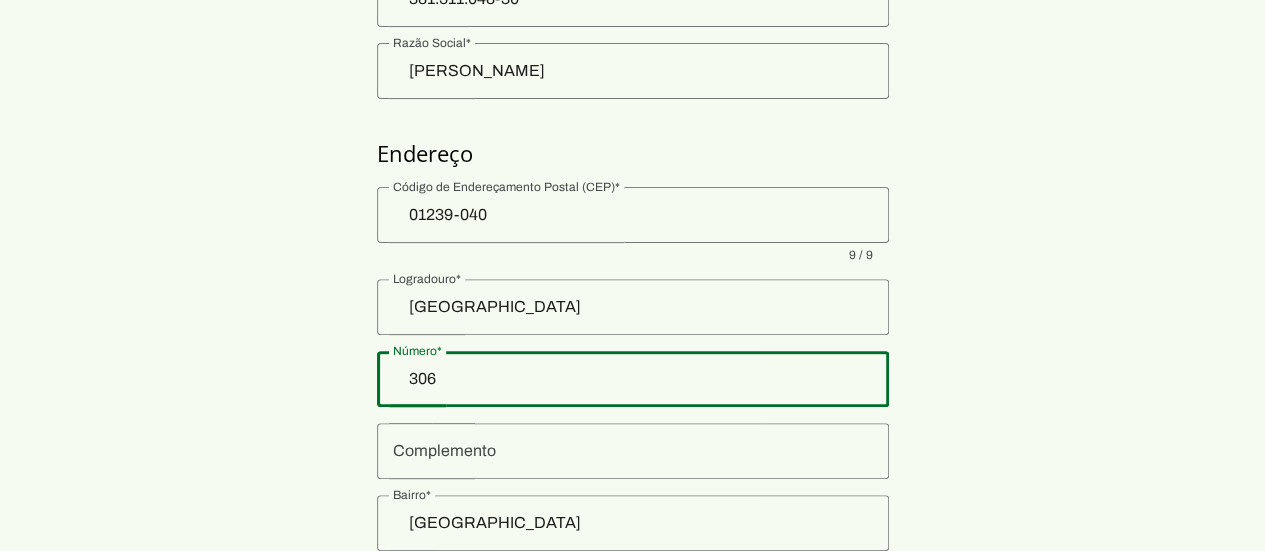 click on "Agora os dados da sua empresa!
Puxaremos os dados automaticamente com base no seu CNPJ.
Endereço
Prosseguir" at bounding box center (632, 261) 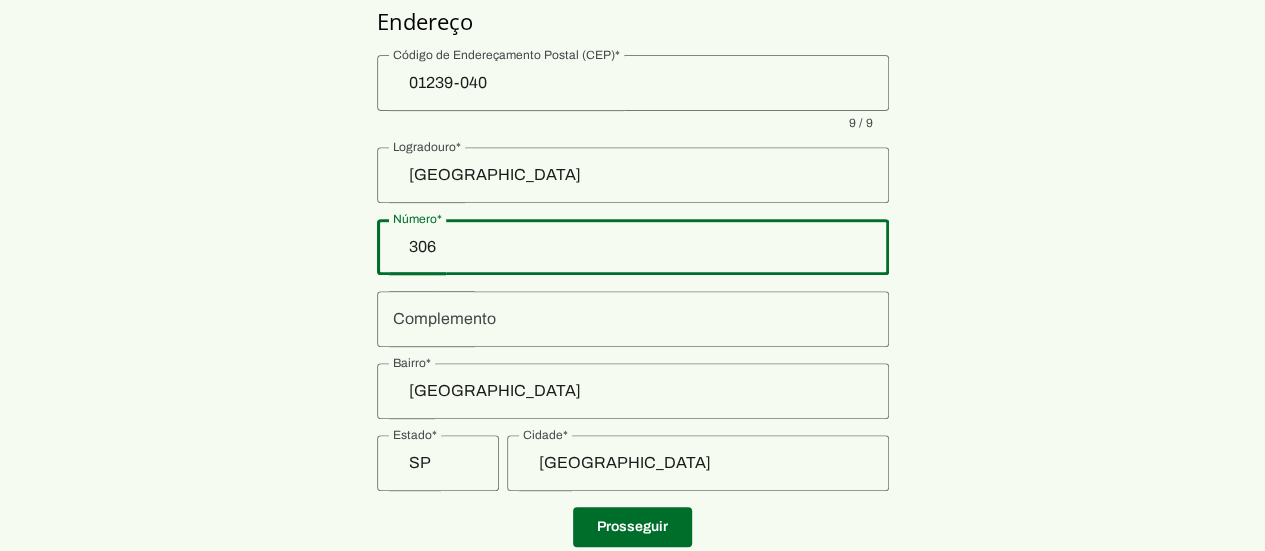 scroll, scrollTop: 412, scrollLeft: 0, axis: vertical 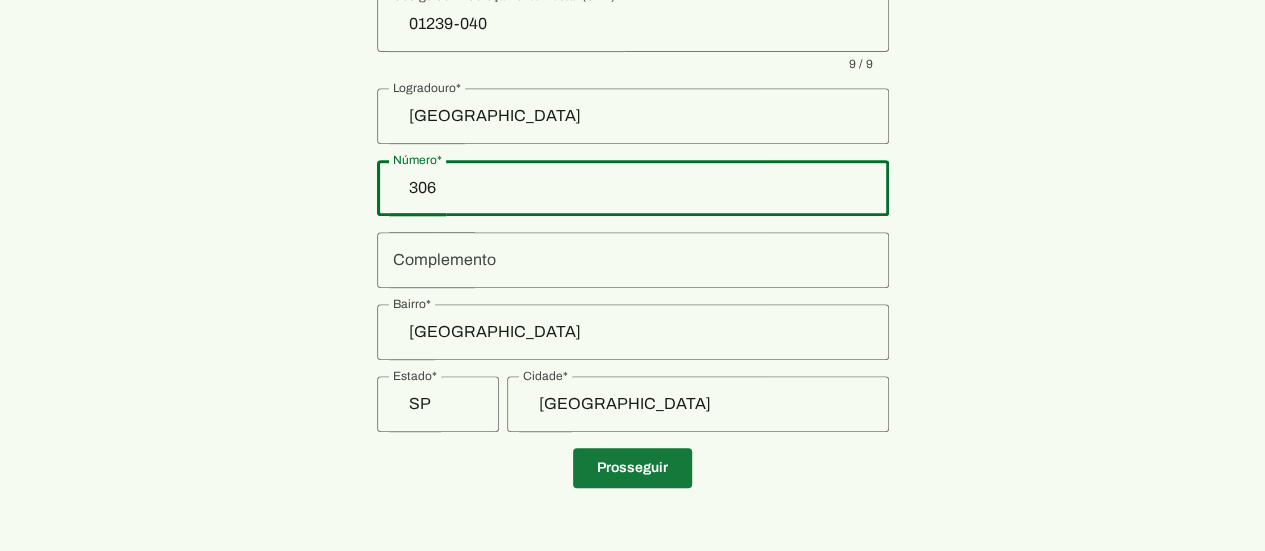type on "306" 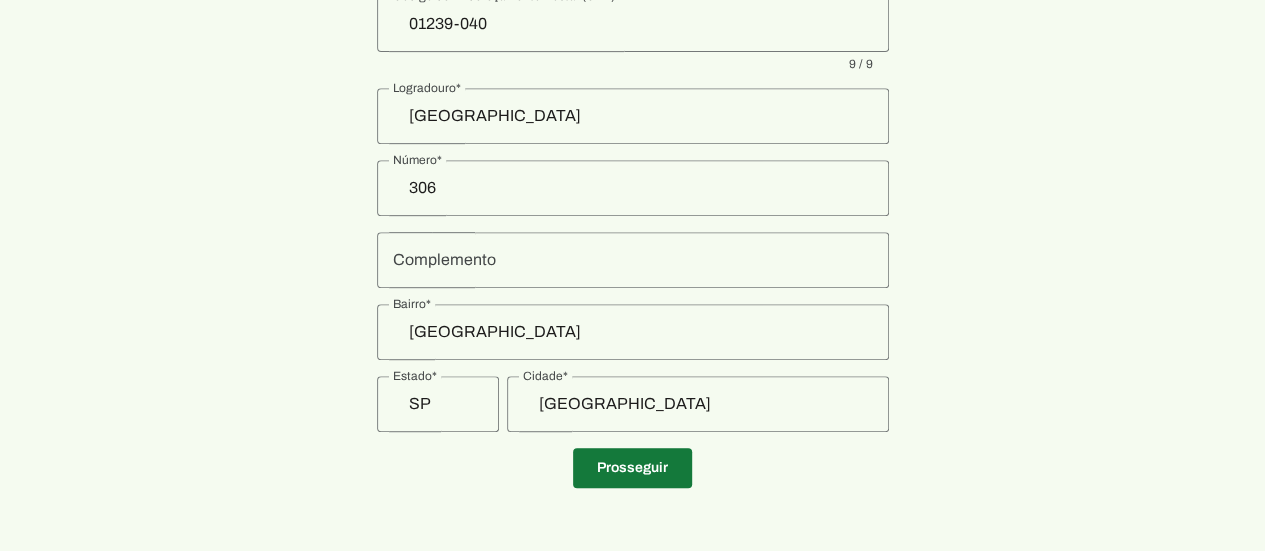 click at bounding box center [632, 468] 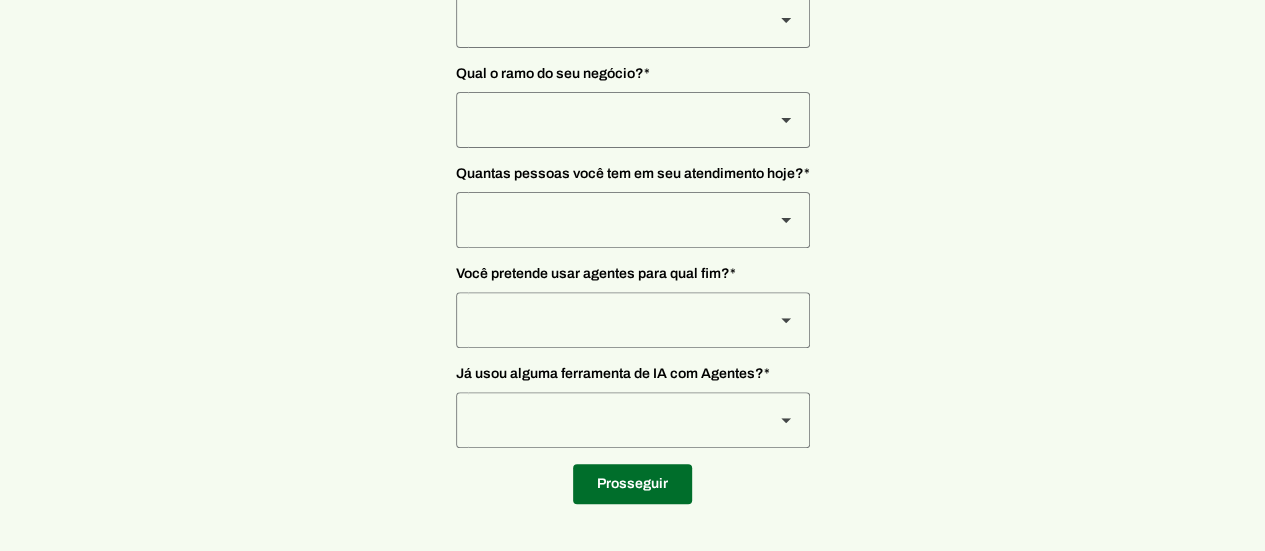 scroll, scrollTop: 0, scrollLeft: 0, axis: both 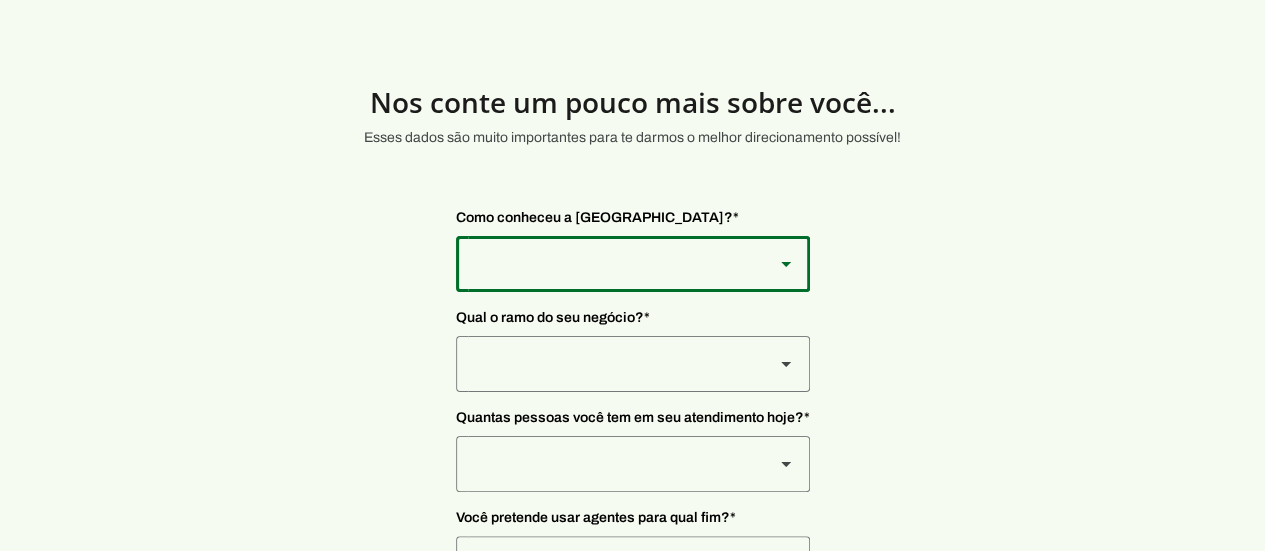 click at bounding box center [786, 264] 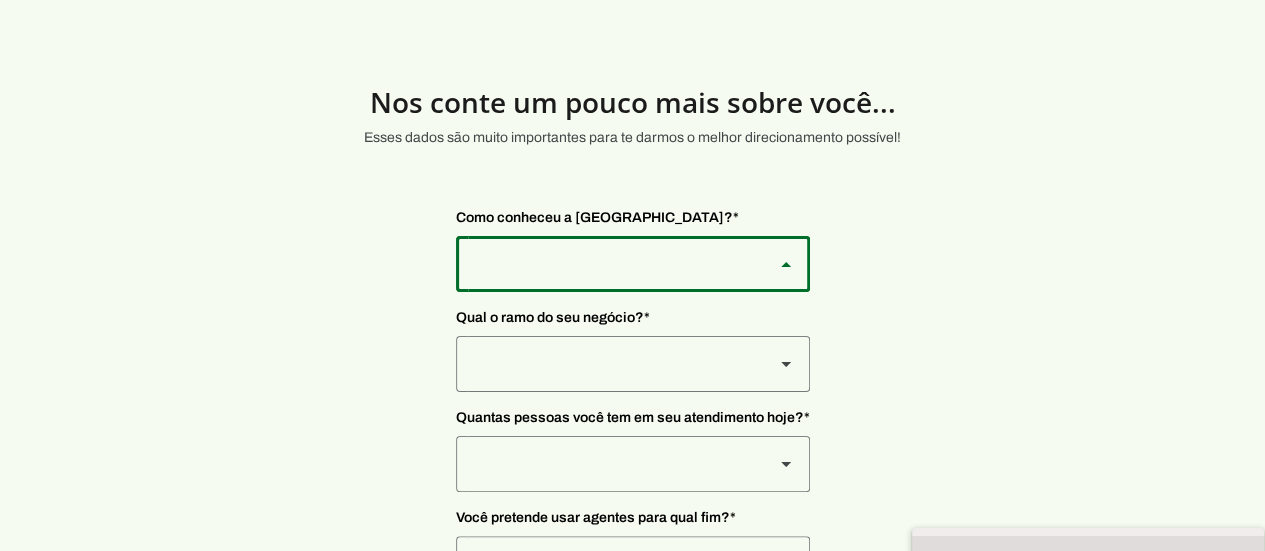 click at bounding box center (1088, 564) 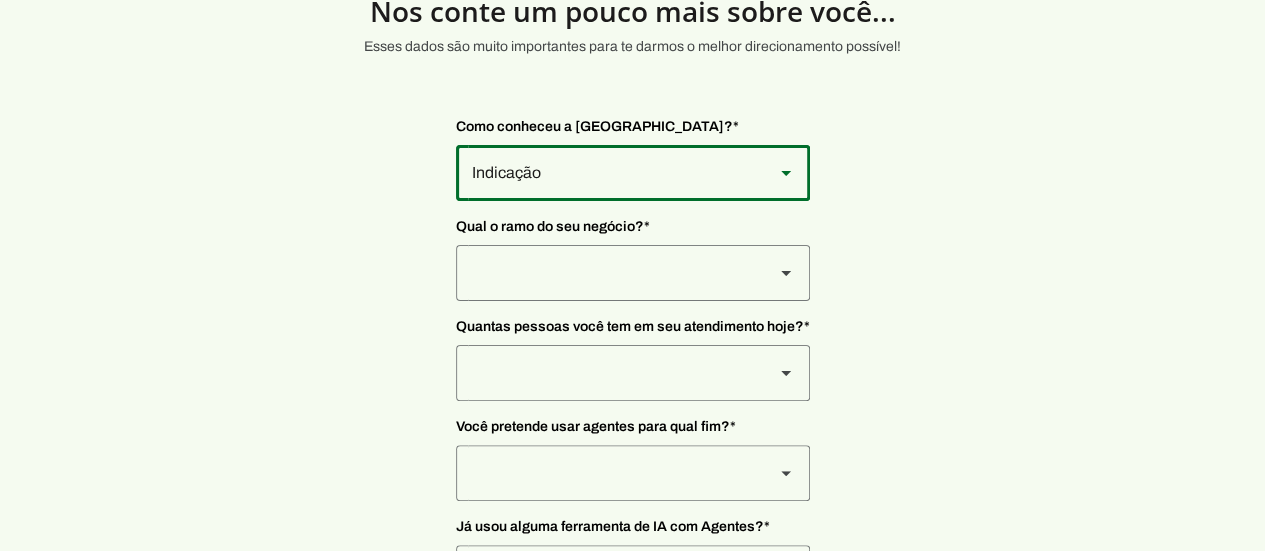 scroll, scrollTop: 112, scrollLeft: 0, axis: vertical 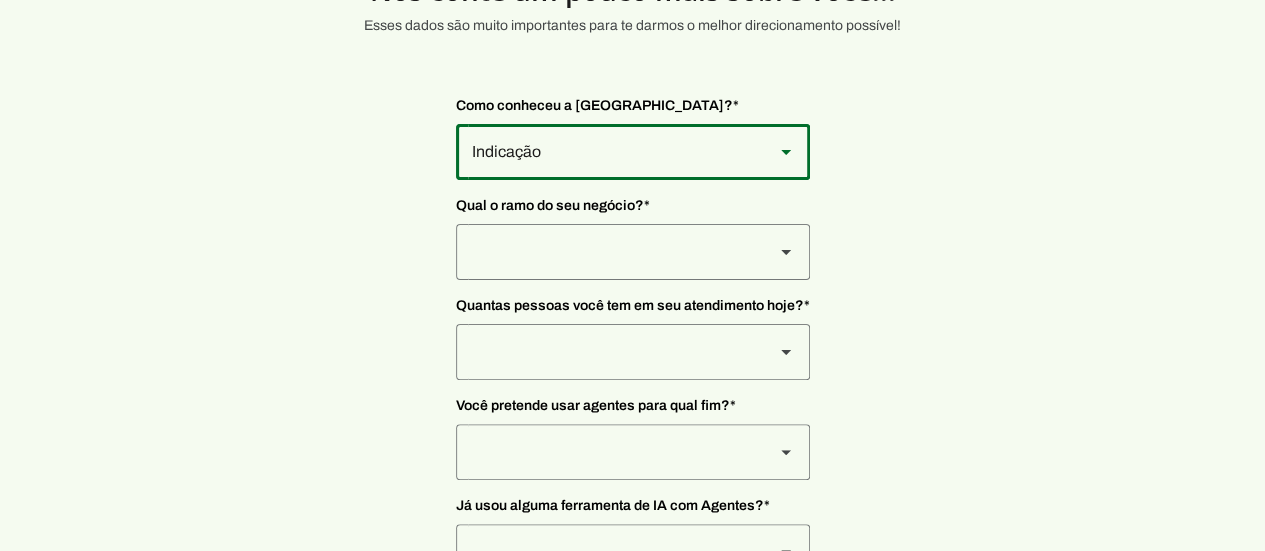 click on "Qual o ramo do seu negócio? *
Varejo
Tecnologia
Saúde
Infoprodutor
Prestadores de serviço
Entusiasta de IA
Outros" at bounding box center (633, 238) 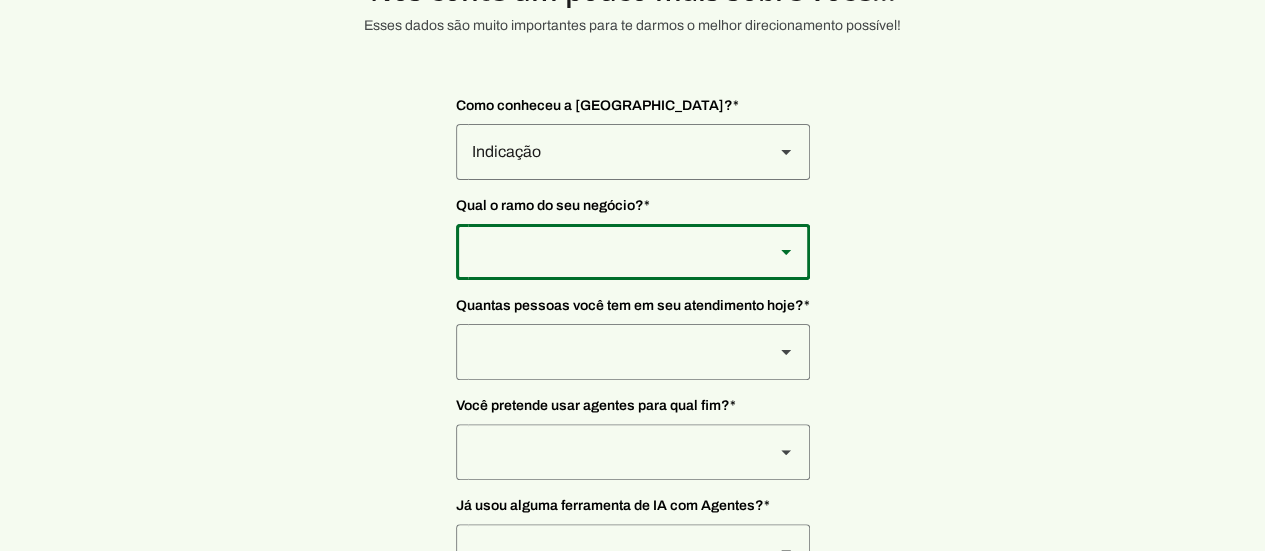 click at bounding box center (607, 152) 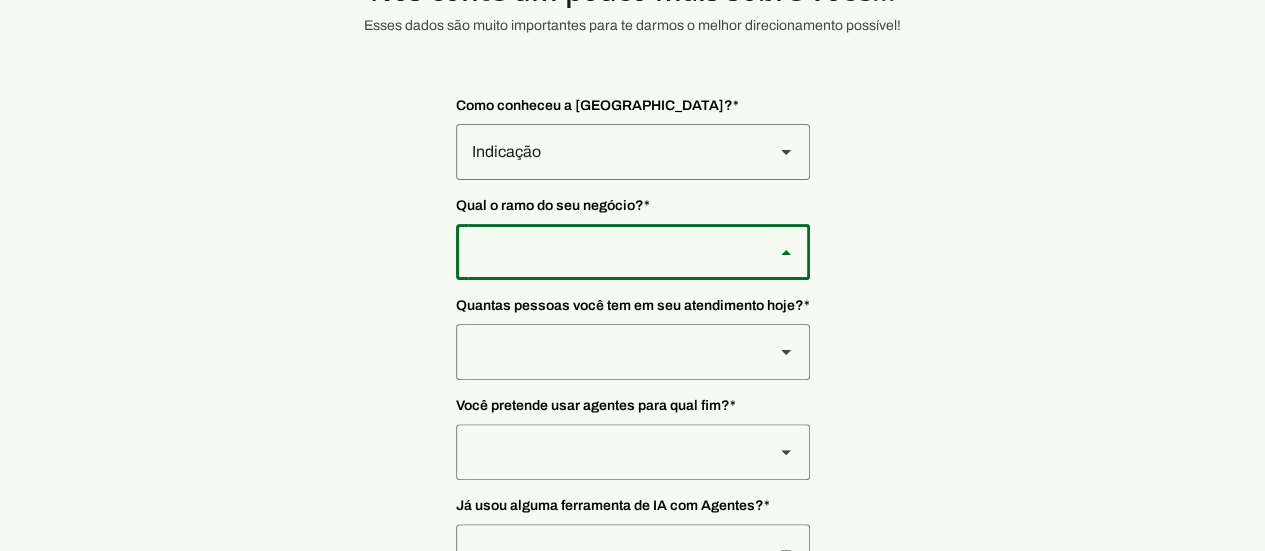 click on "Tecnologia" at bounding box center [0, 0] 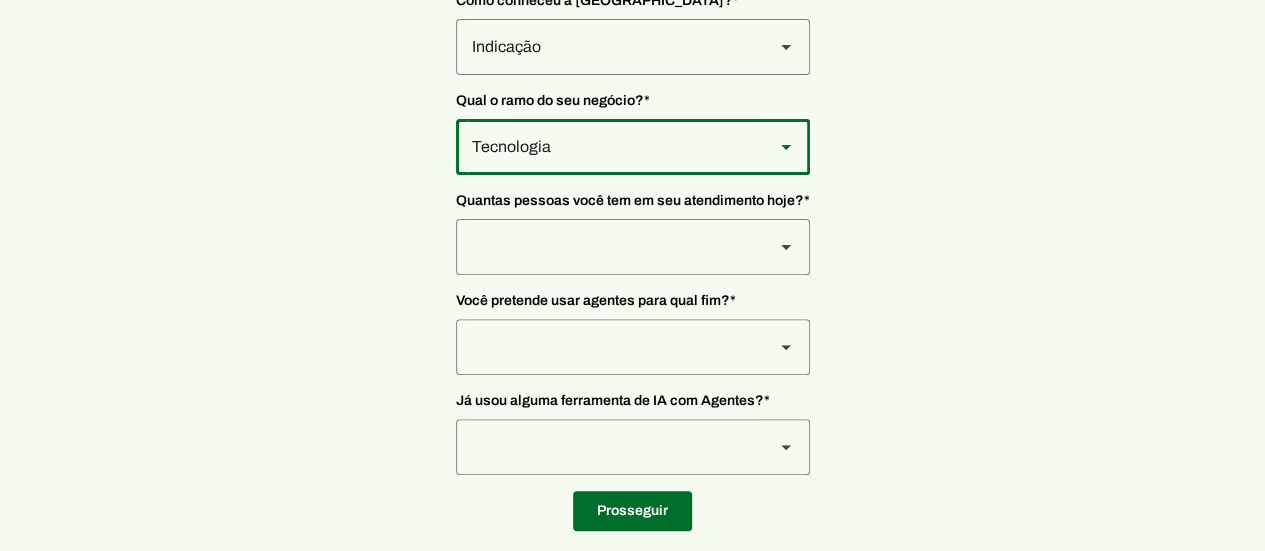 scroll, scrollTop: 220, scrollLeft: 0, axis: vertical 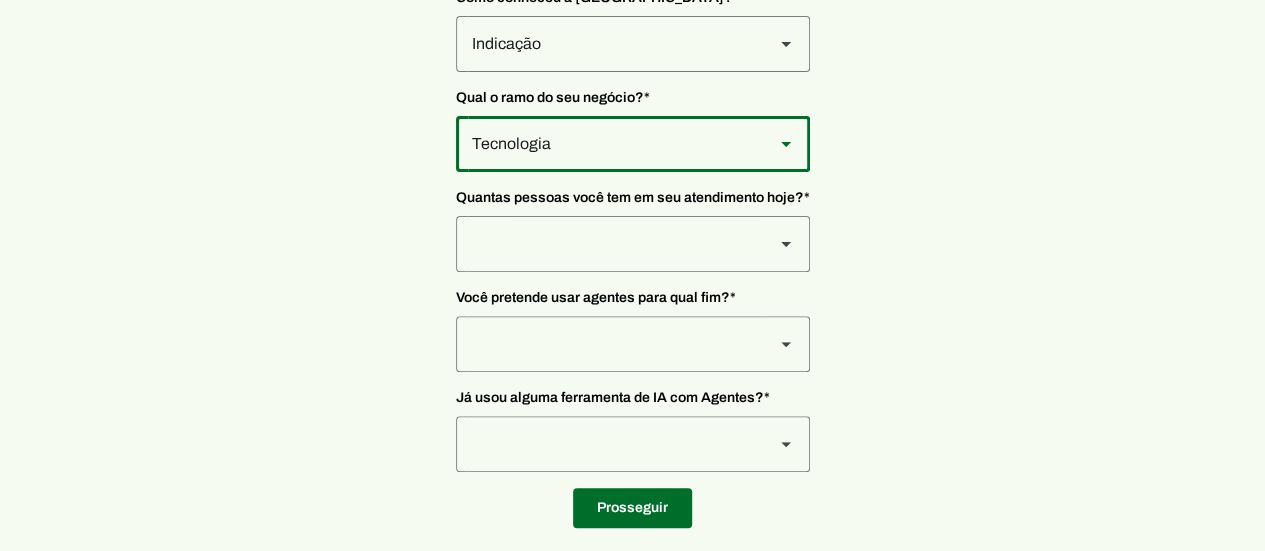 click on "Quantas pessoas você tem em seu atendimento hoje? *" at bounding box center (633, 198) 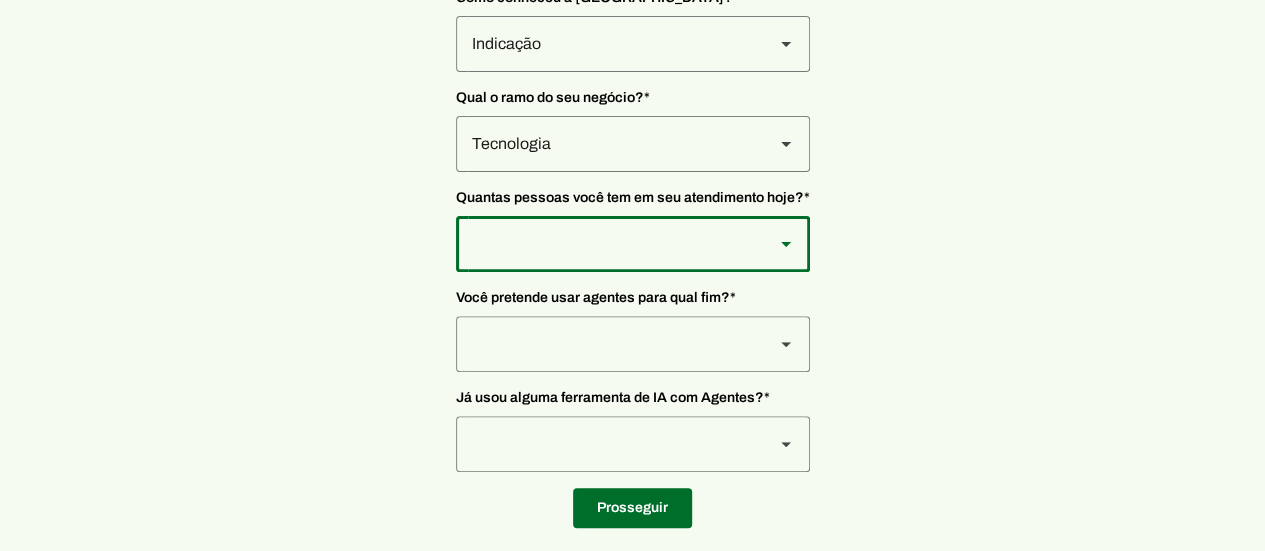 click at bounding box center [607, 44] 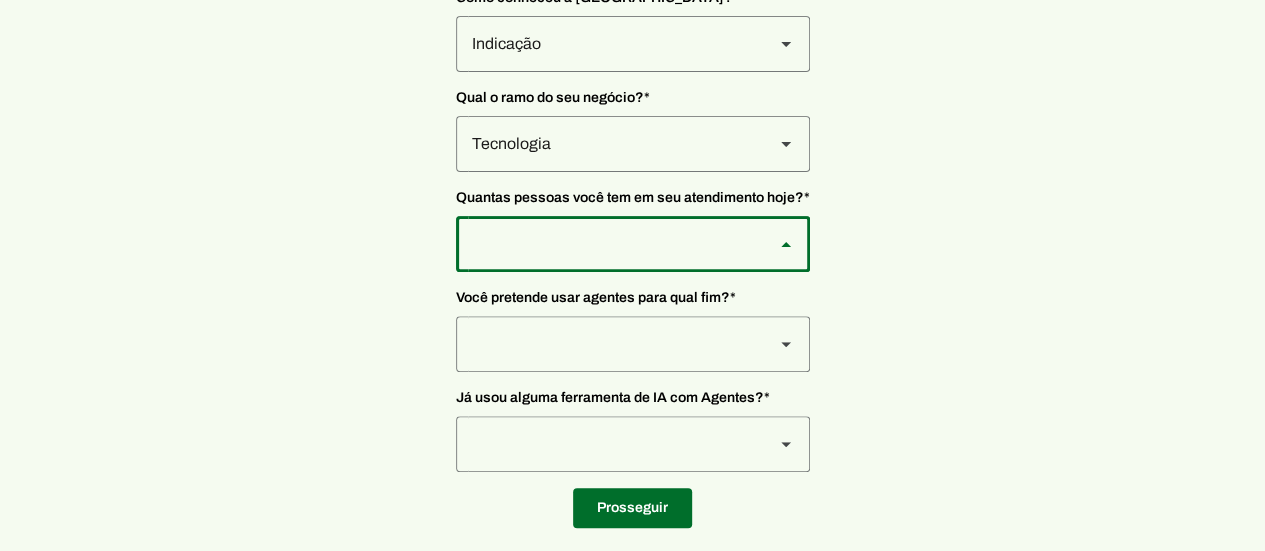click on "De 11 a 20" at bounding box center [0, 0] 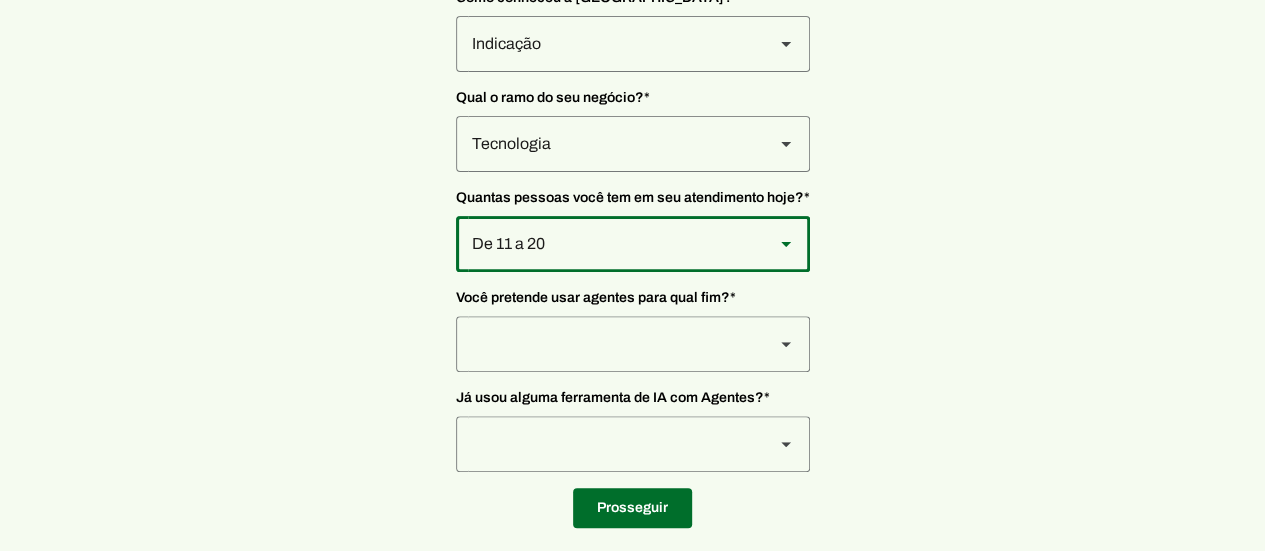 scroll, scrollTop: 244, scrollLeft: 0, axis: vertical 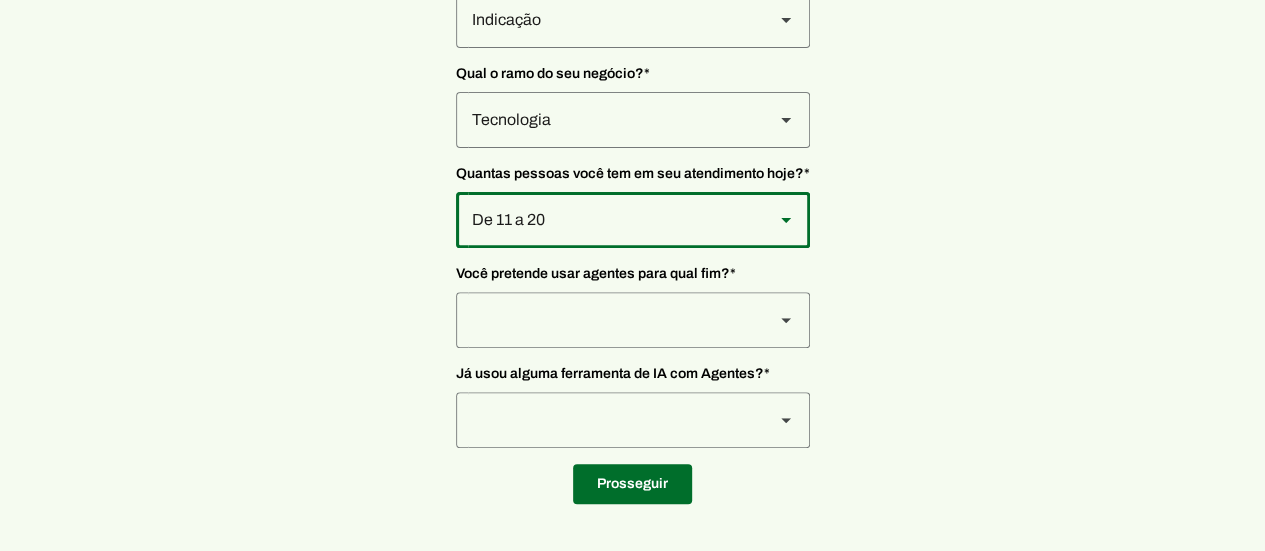 click on "Como conheceu a Neurau? *
Indicação
Instagram
Google
Anúncio
Eventos
LinkedIn
Outros
Qual o ramo do seu negócio? *
Varejo
Tecnologia
Saúde
Infoprodutor
Prestadores de serviço
Entusiasta de IA
Outros" at bounding box center (633, 206) 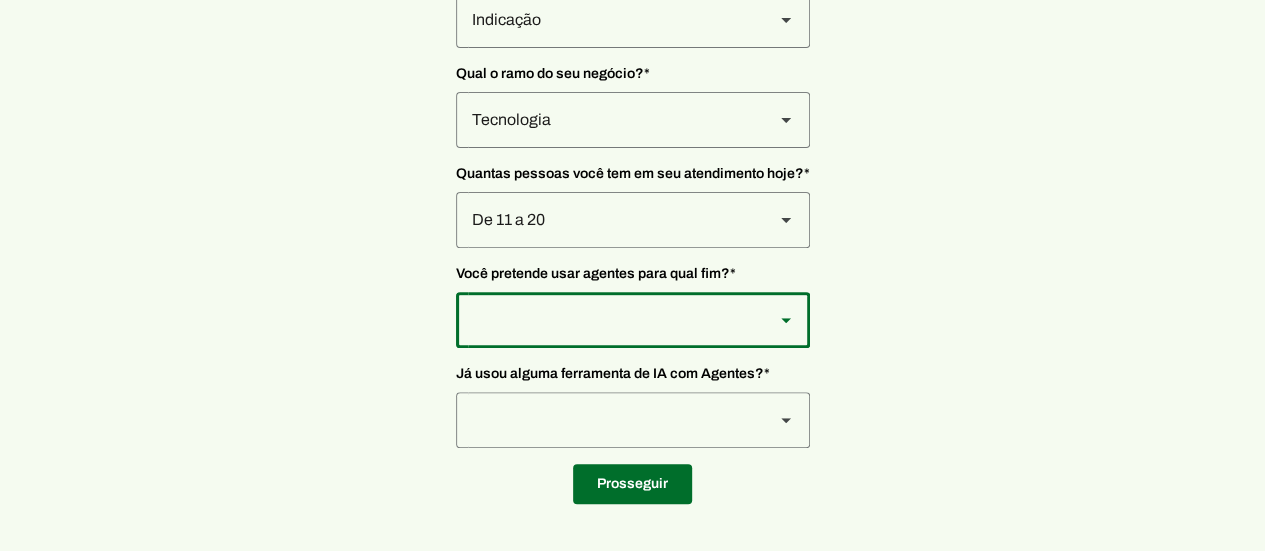 click at bounding box center [607, 20] 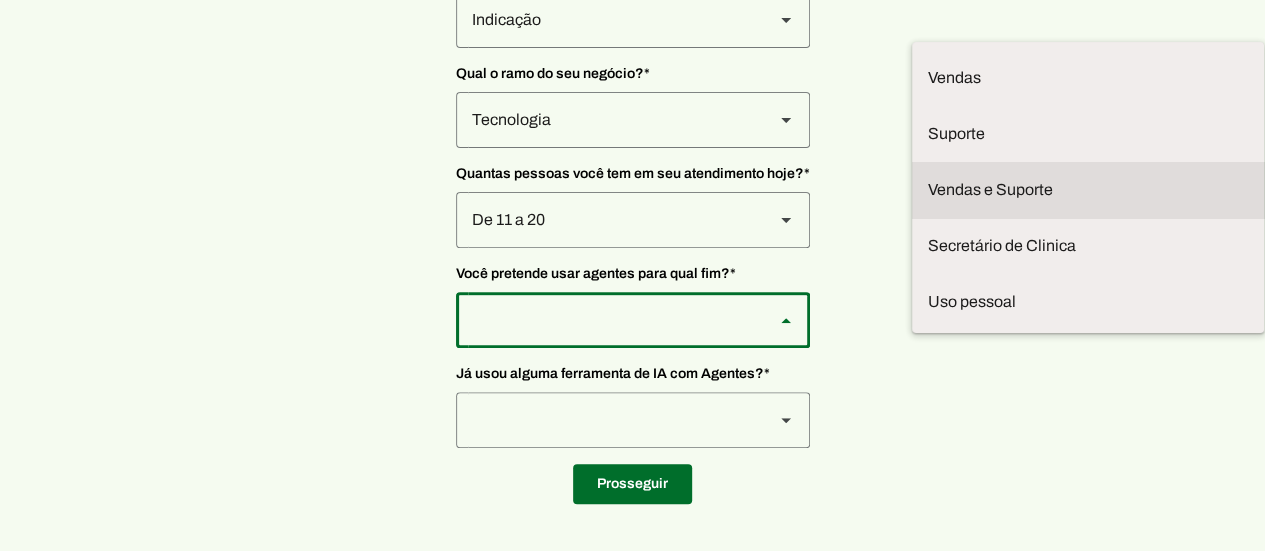 click on "Vendas e Suporte" at bounding box center [0, 0] 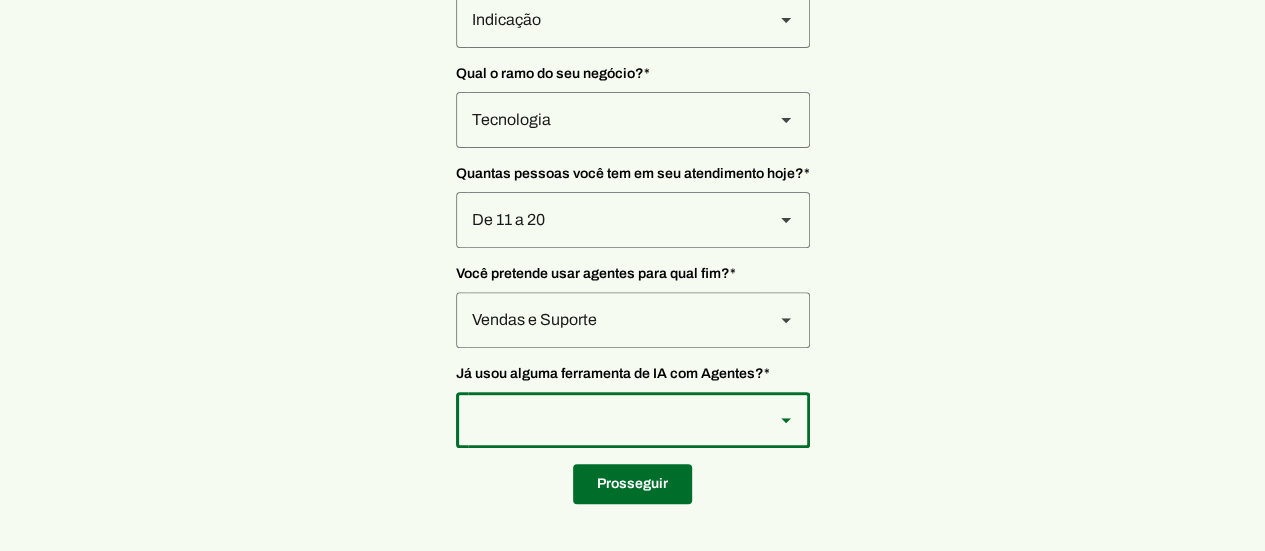 click at bounding box center [607, 20] 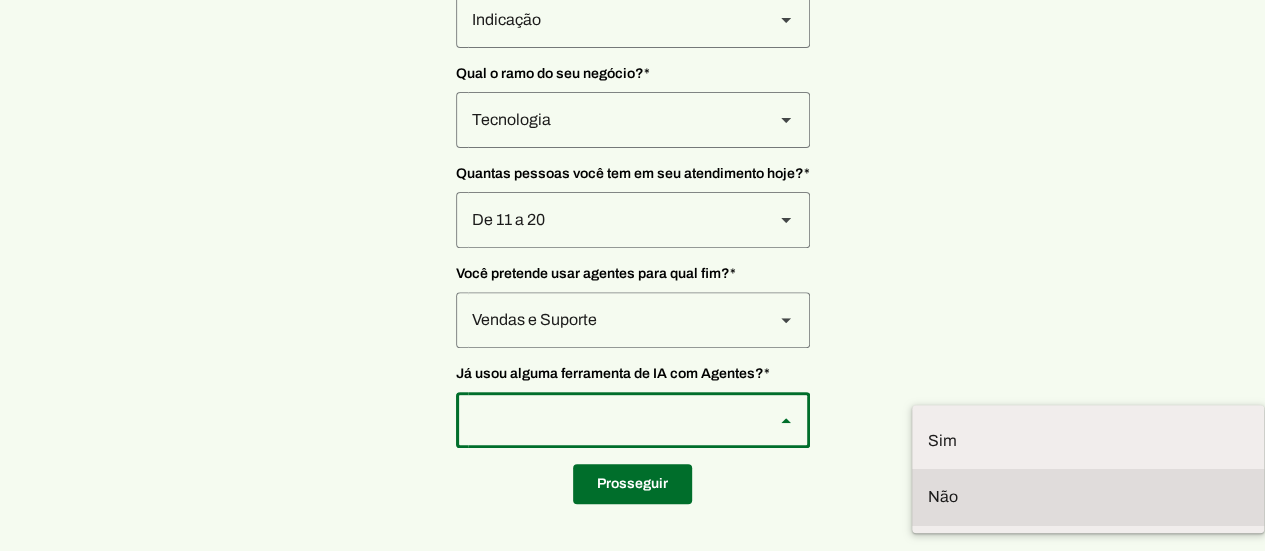 click at bounding box center (0, 0) 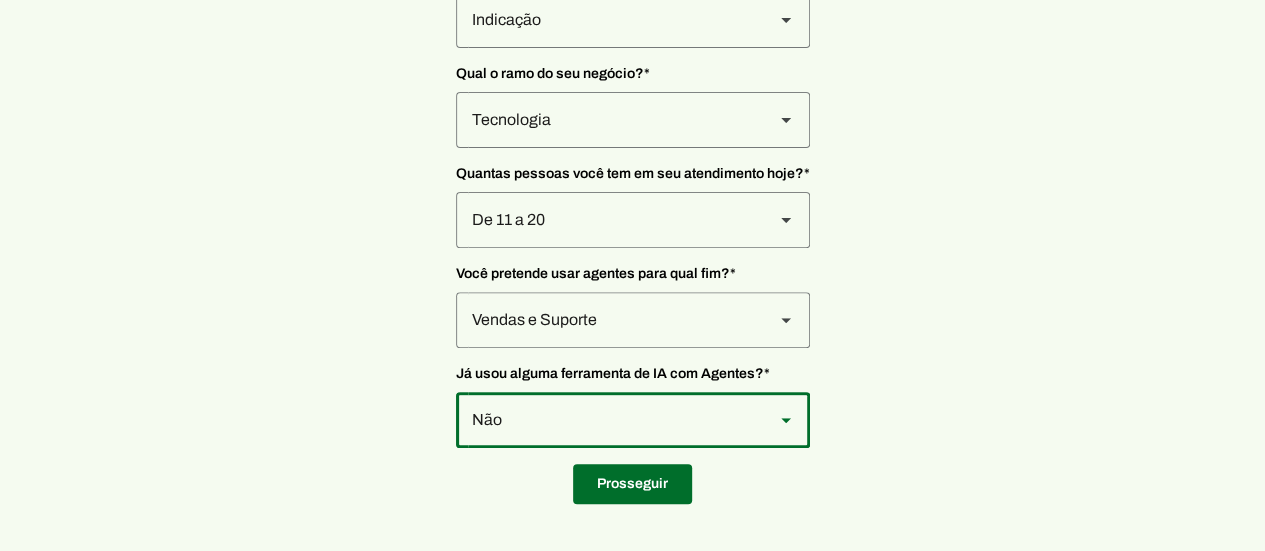 click on "Como conheceu a Neurau? *
Indicação
Instagram
Google
Anúncio
Eventos
LinkedIn
Outros
Qual o ramo do seu negócio? *
Varejo
Tecnologia
Saúde
Infoprodutor
Prestadores de serviço
Entusiasta de IA
Outros" at bounding box center (633, 206) 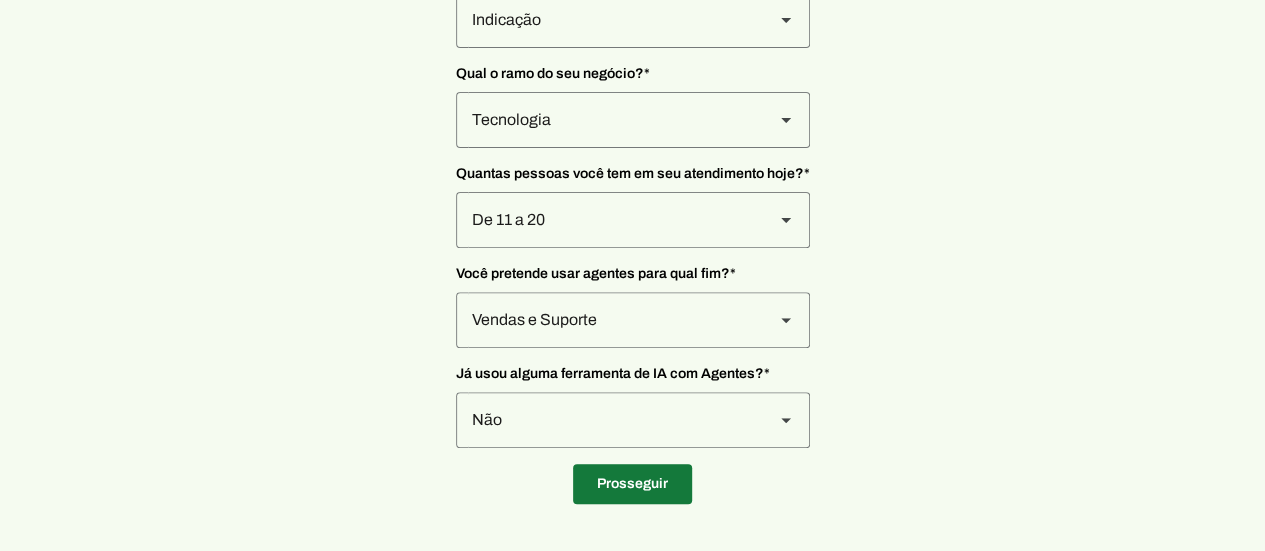 click at bounding box center (632, 484) 